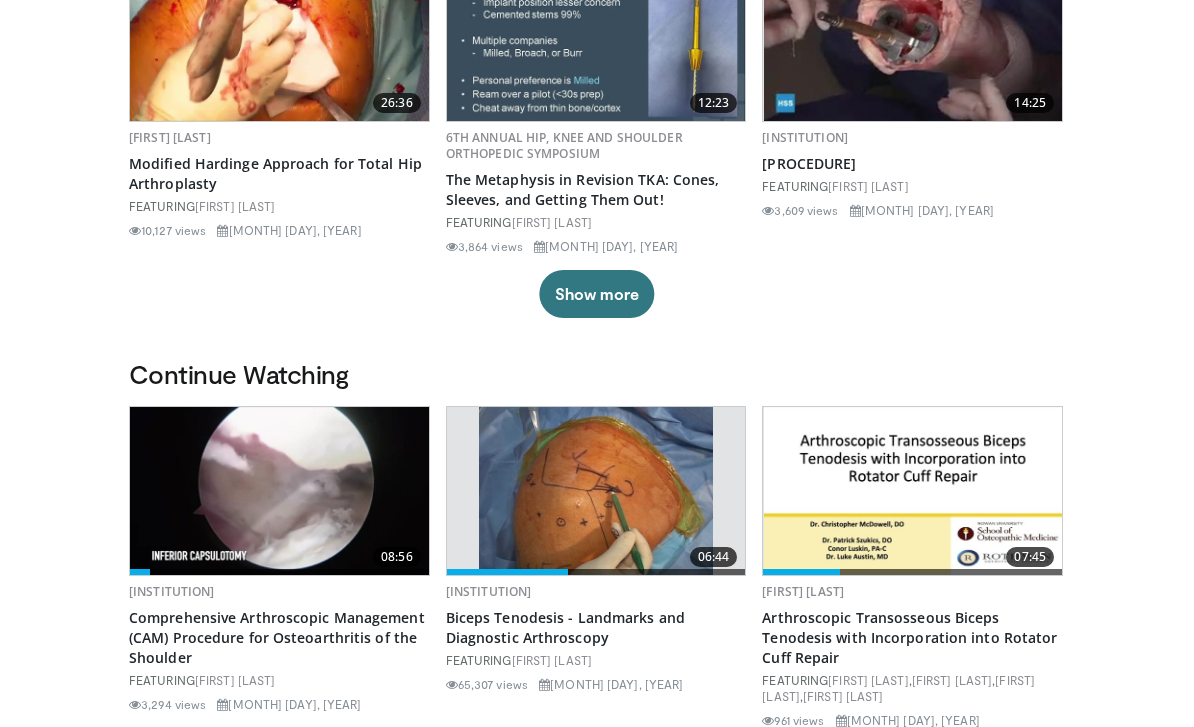 scroll, scrollTop: 0, scrollLeft: 0, axis: both 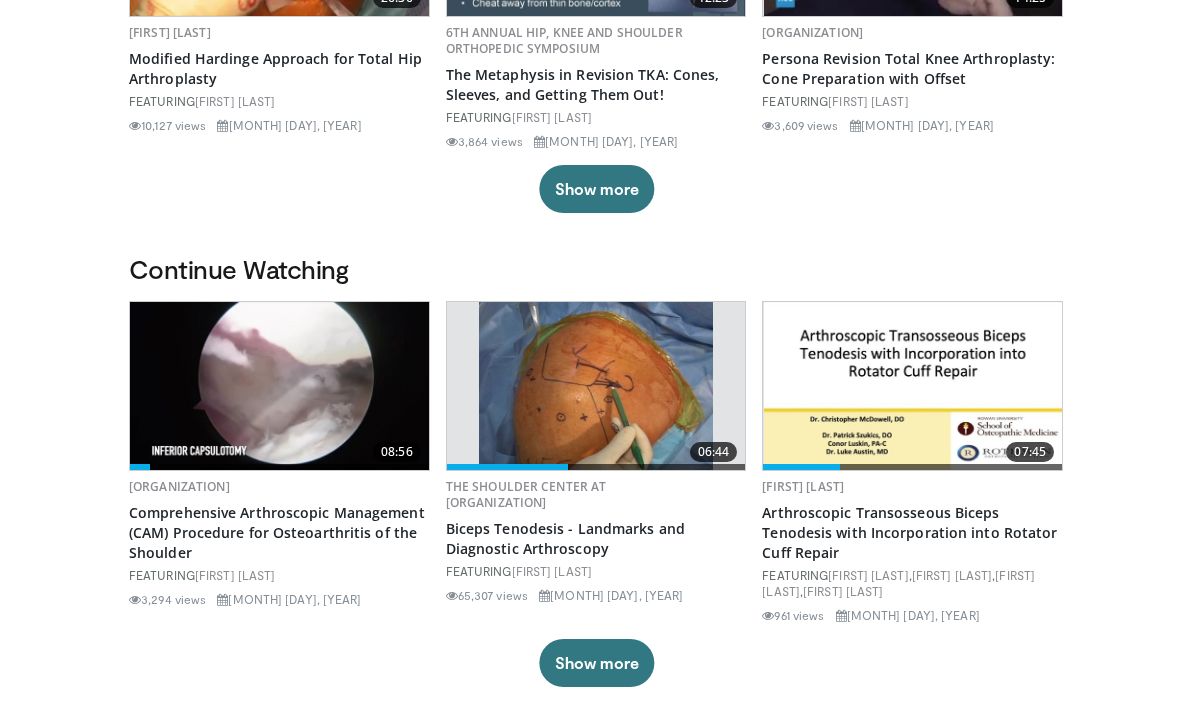 click at bounding box center (596, 386) 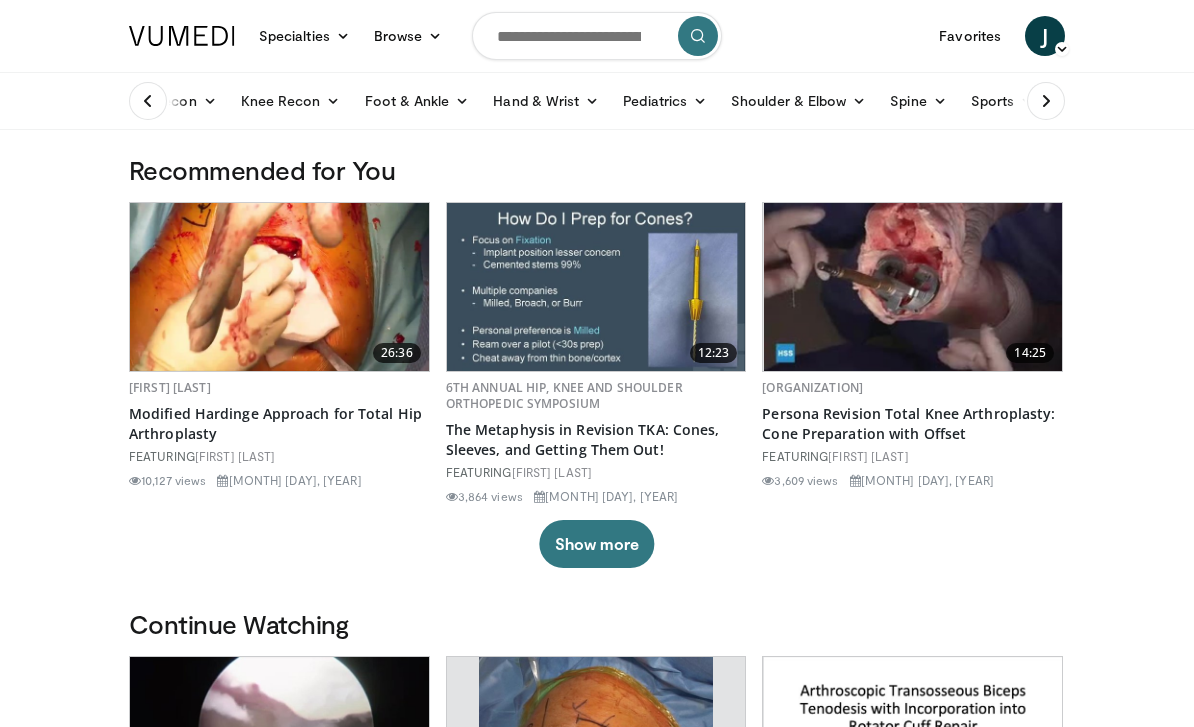 scroll, scrollTop: 419, scrollLeft: 0, axis: vertical 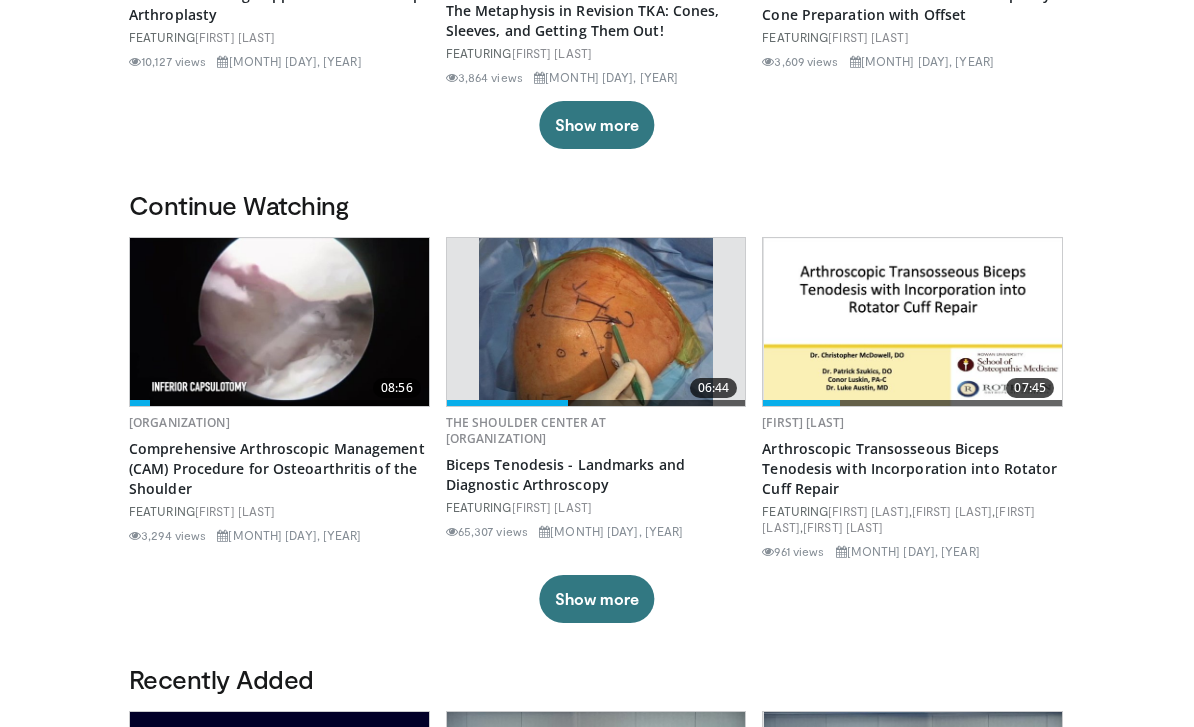 click at bounding box center (279, 322) 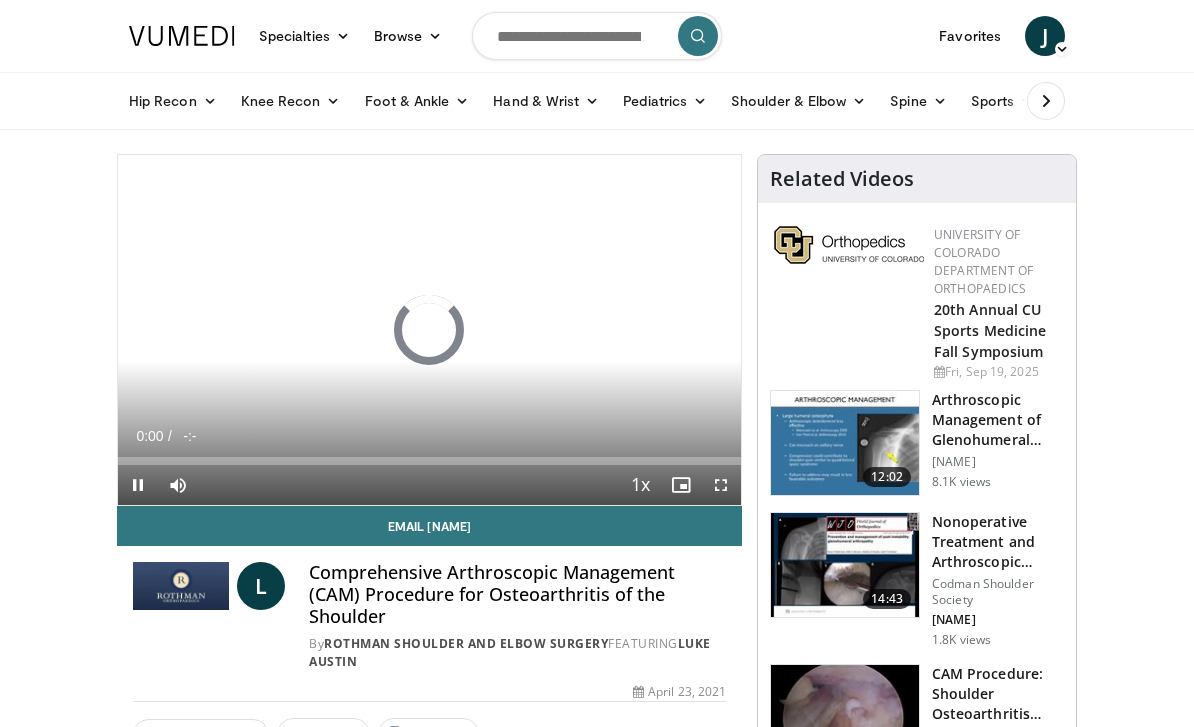 scroll, scrollTop: 0, scrollLeft: 0, axis: both 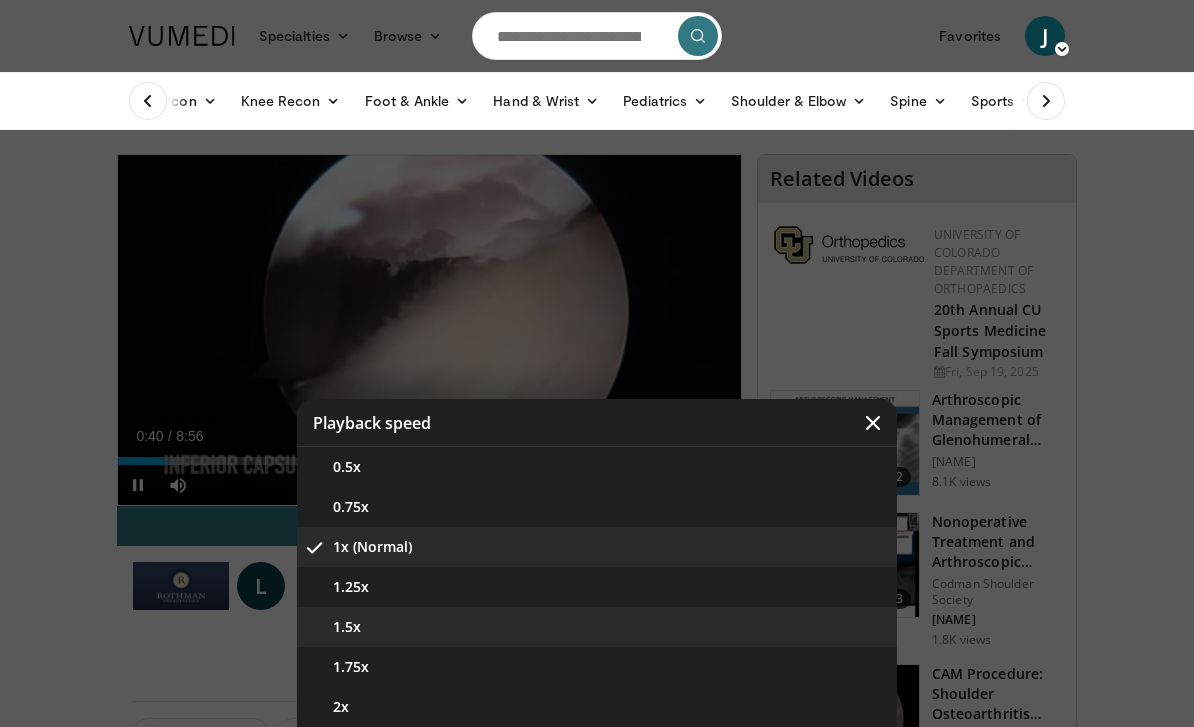 click on "1.5x" at bounding box center [597, 627] 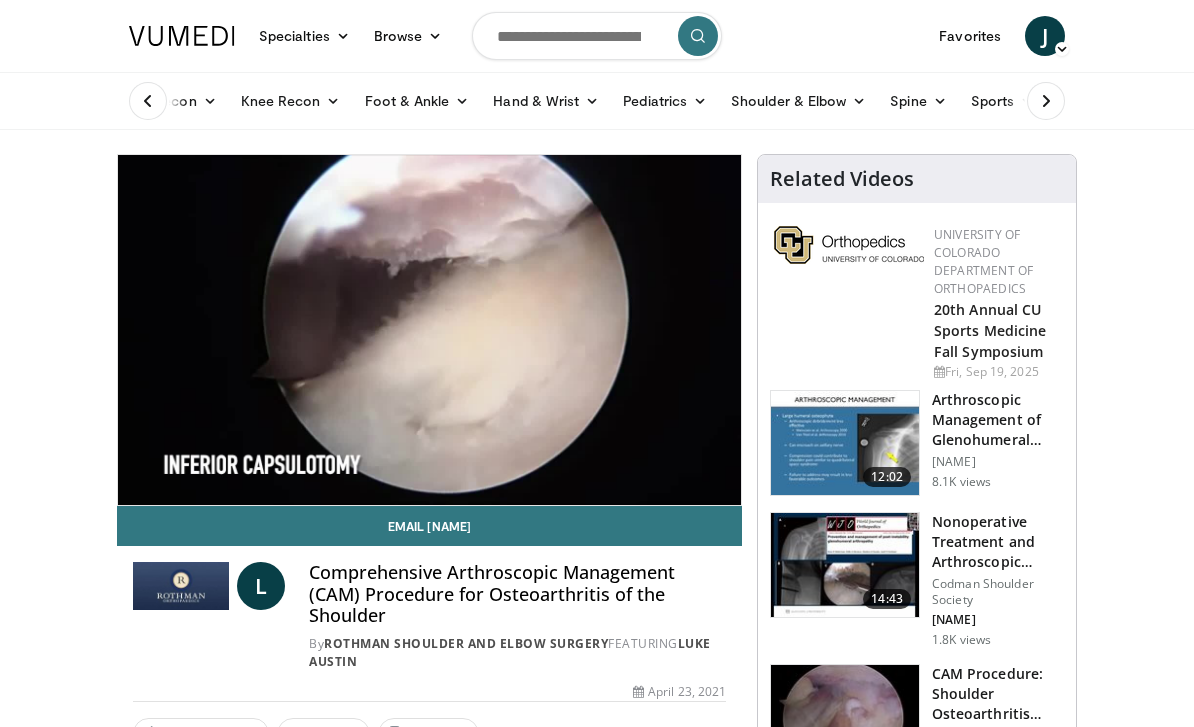 click on "Specialties
Adult & Family Medicine
Allergy, Asthma, Immunology
Anesthesiology
Cardiology
Dental
Dermatology
Endocrinology
Gastroenterology & Hepatology
General Surgery
Hematology & Oncology
Infectious Disease
Nephrology
Neurology
Neurosurgery
Obstetrics & Gynecology
Ophthalmology
Oral Maxillofacial
Orthopaedics
Otolaryngology
Pediatrics
Plastic Surgery
Podiatry
Psychiatry
Pulmonology
Radiation Oncology
Radiology
Rheumatology
Urology" at bounding box center (597, 1892) 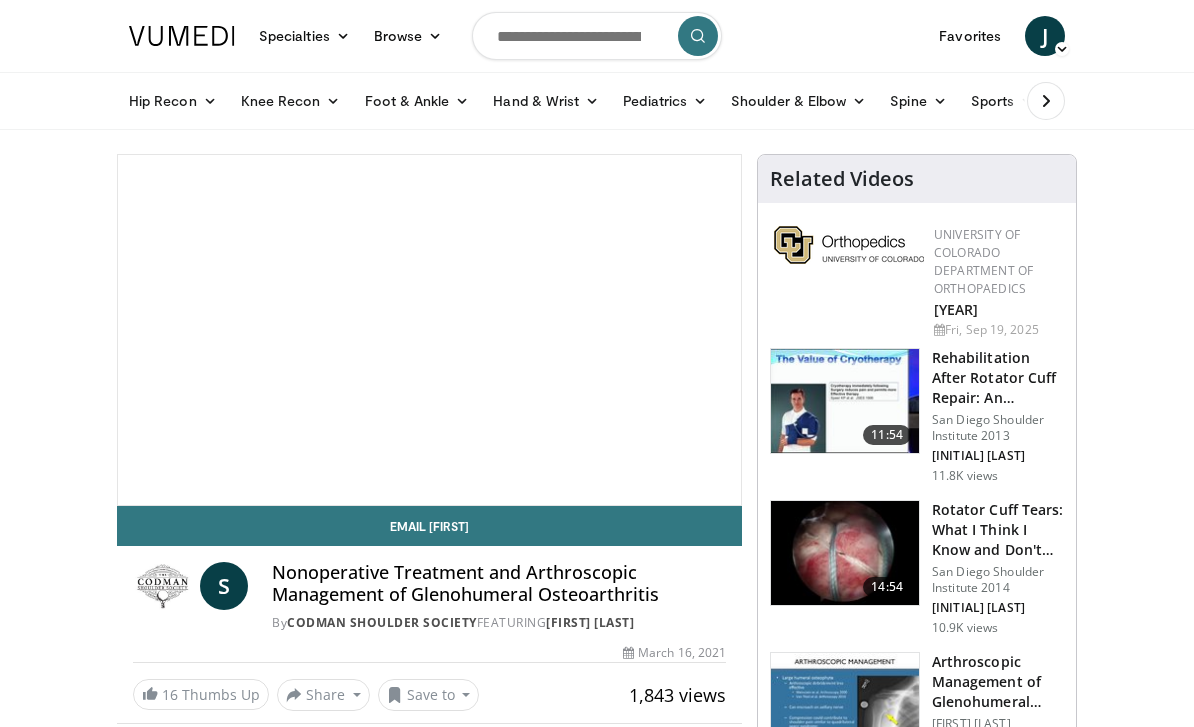 scroll, scrollTop: 0, scrollLeft: 0, axis: both 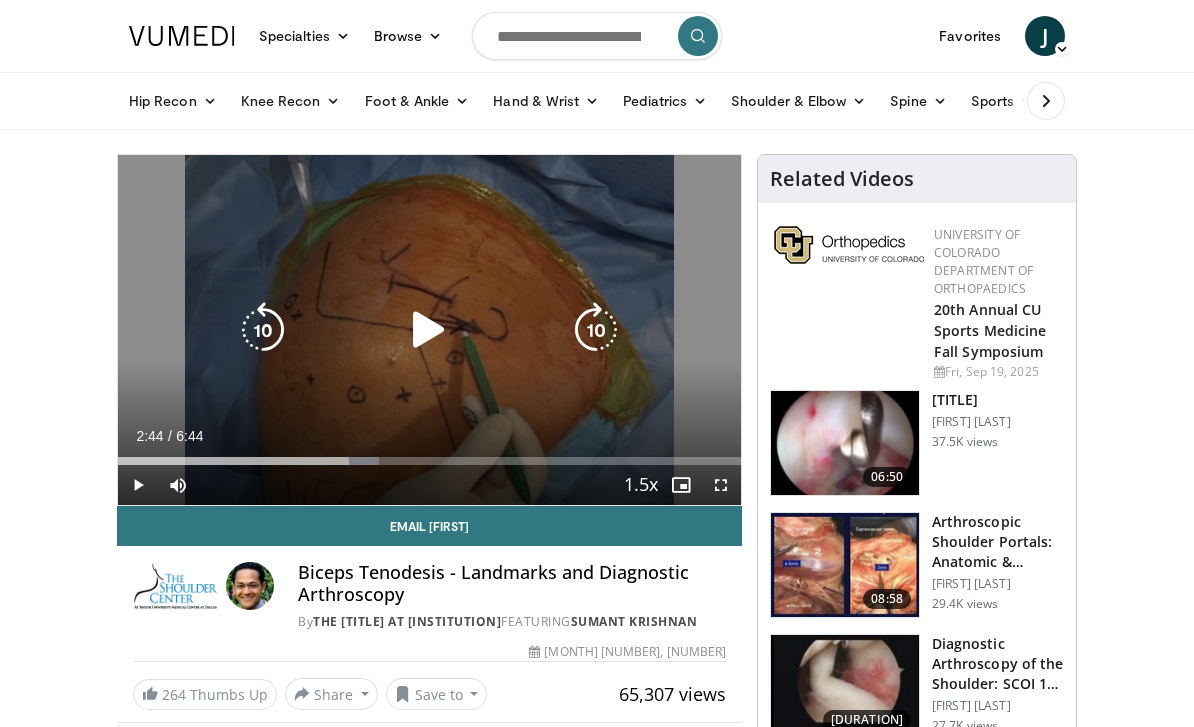 click at bounding box center [429, 330] 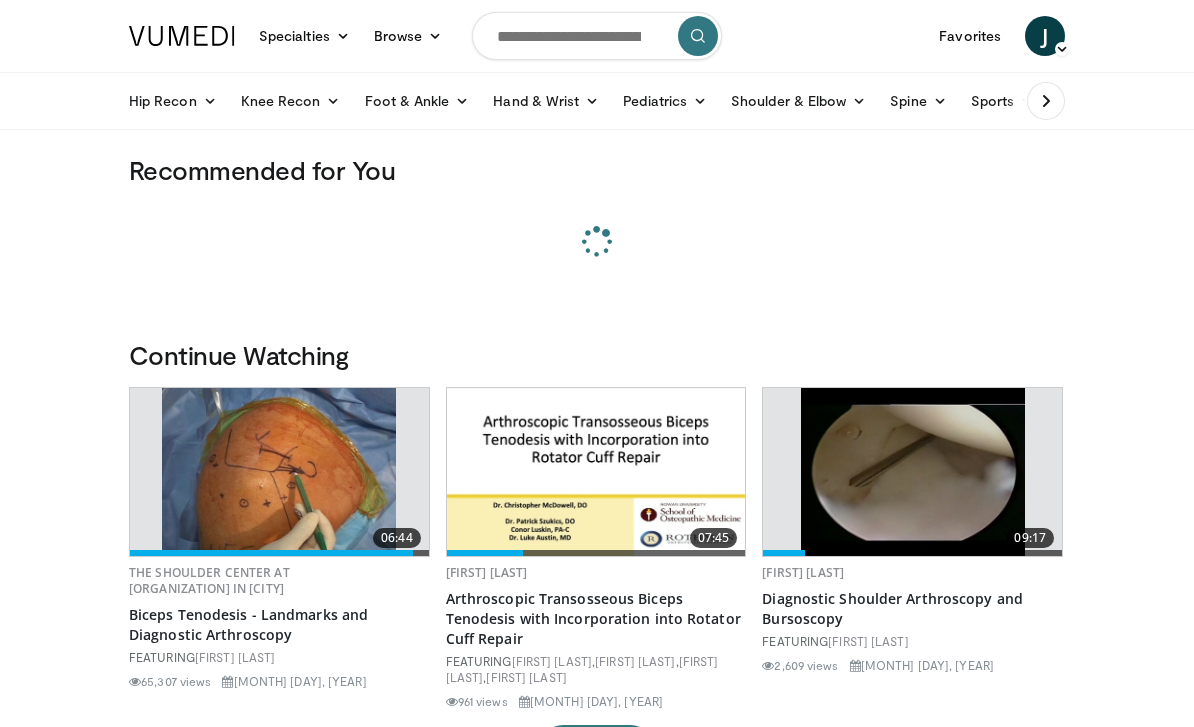 scroll, scrollTop: 0, scrollLeft: 0, axis: both 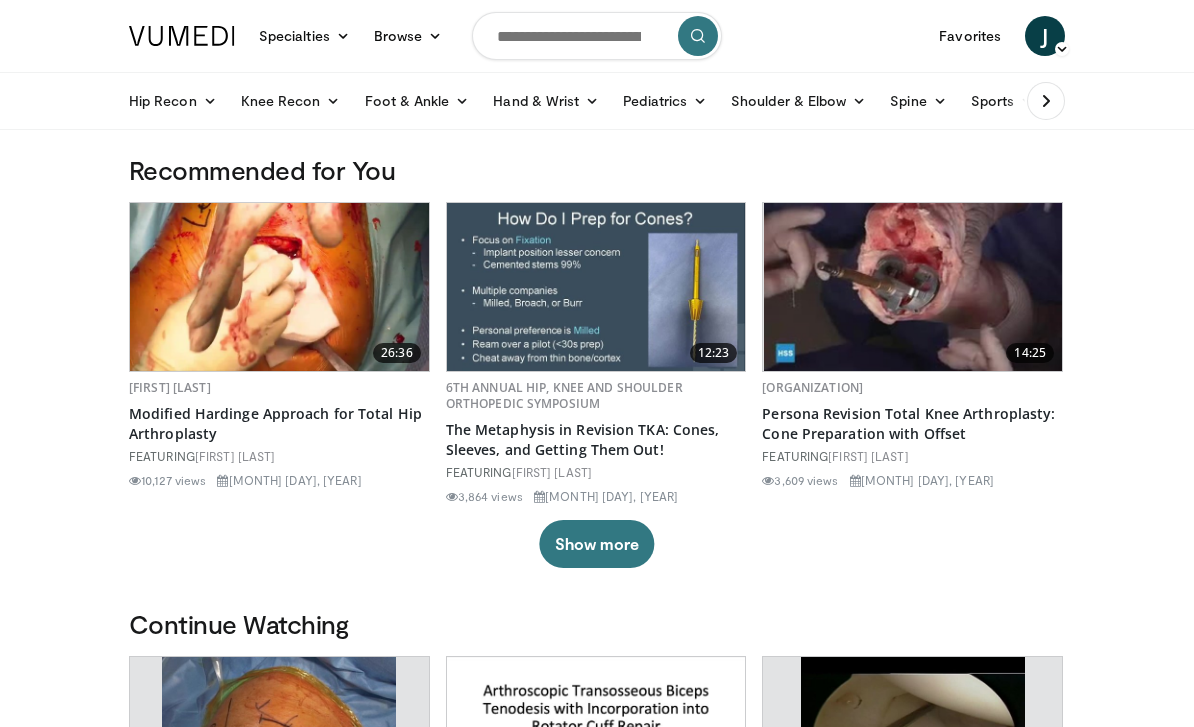 click at bounding box center (597, 36) 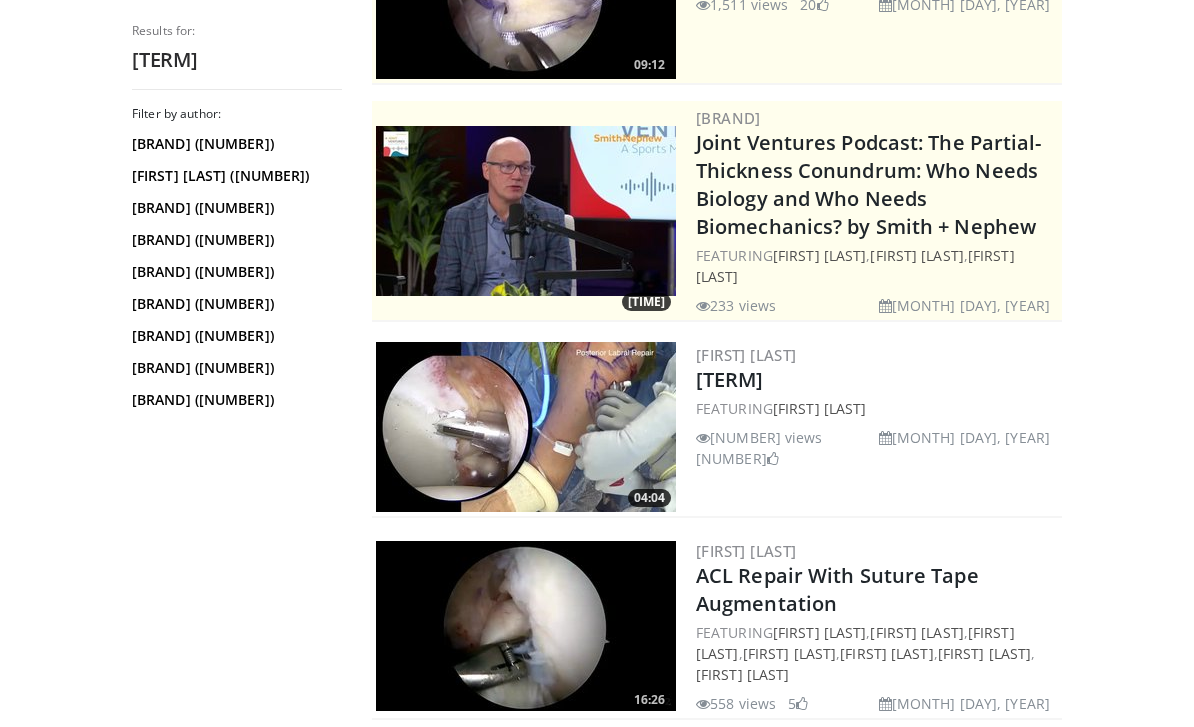 scroll, scrollTop: 0, scrollLeft: 0, axis: both 